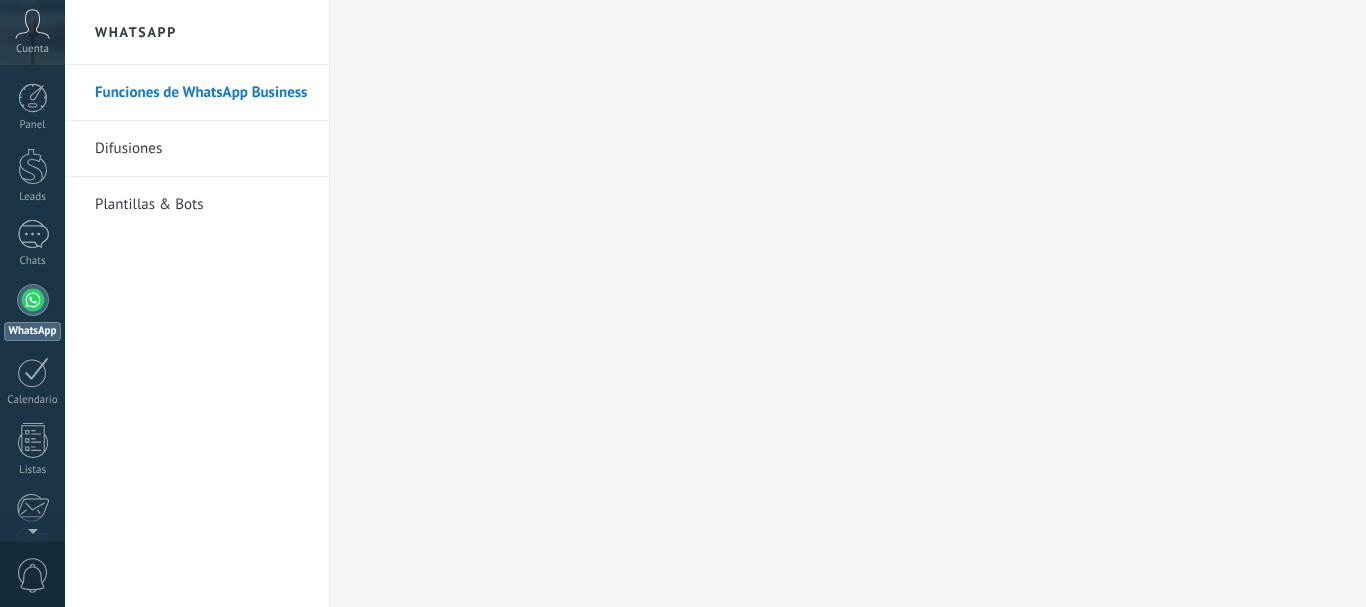 scroll, scrollTop: 0, scrollLeft: 0, axis: both 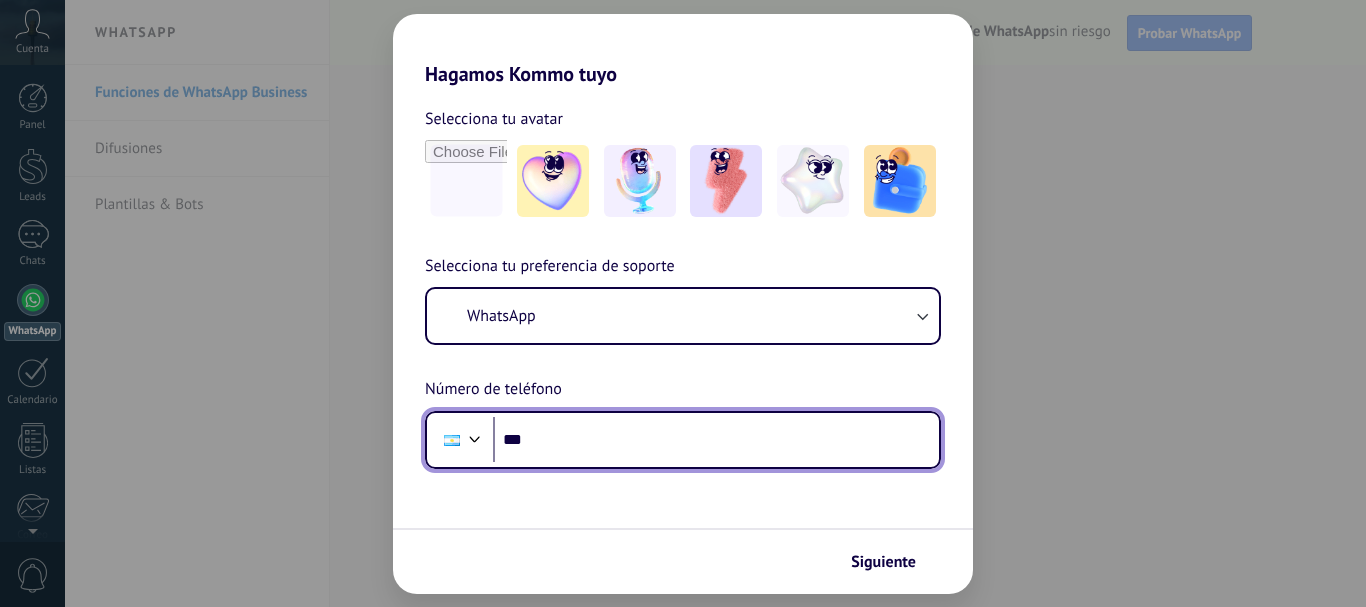 click on "***" at bounding box center [716, 440] 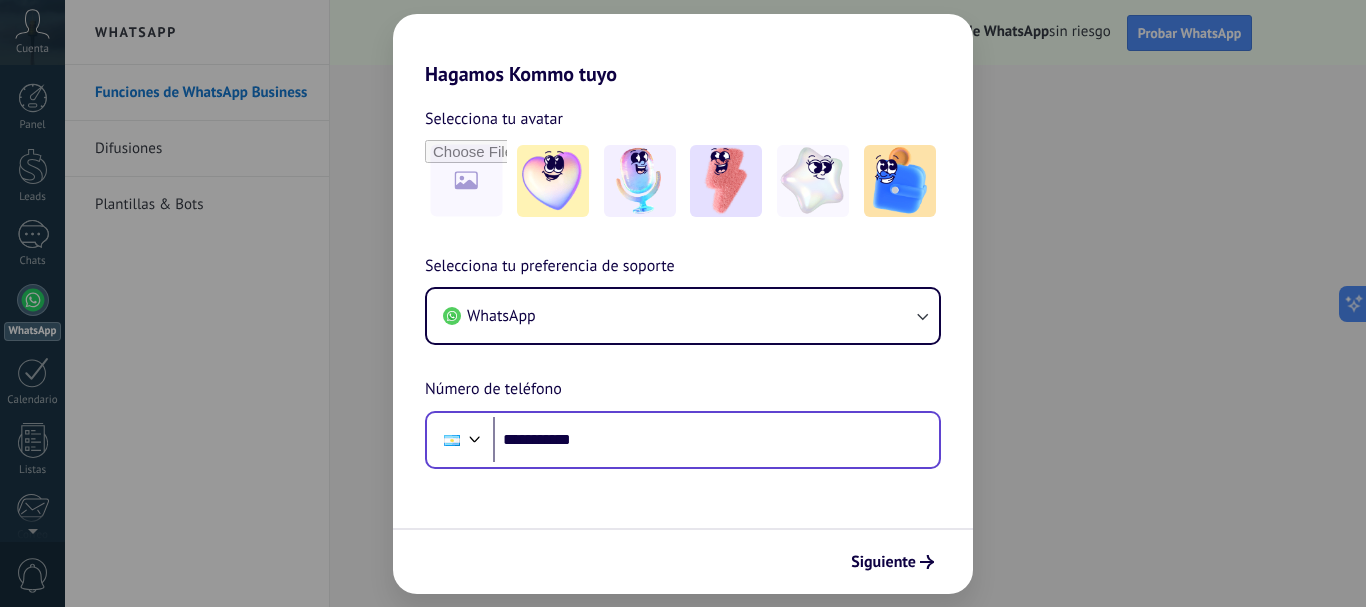 scroll, scrollTop: 0, scrollLeft: 0, axis: both 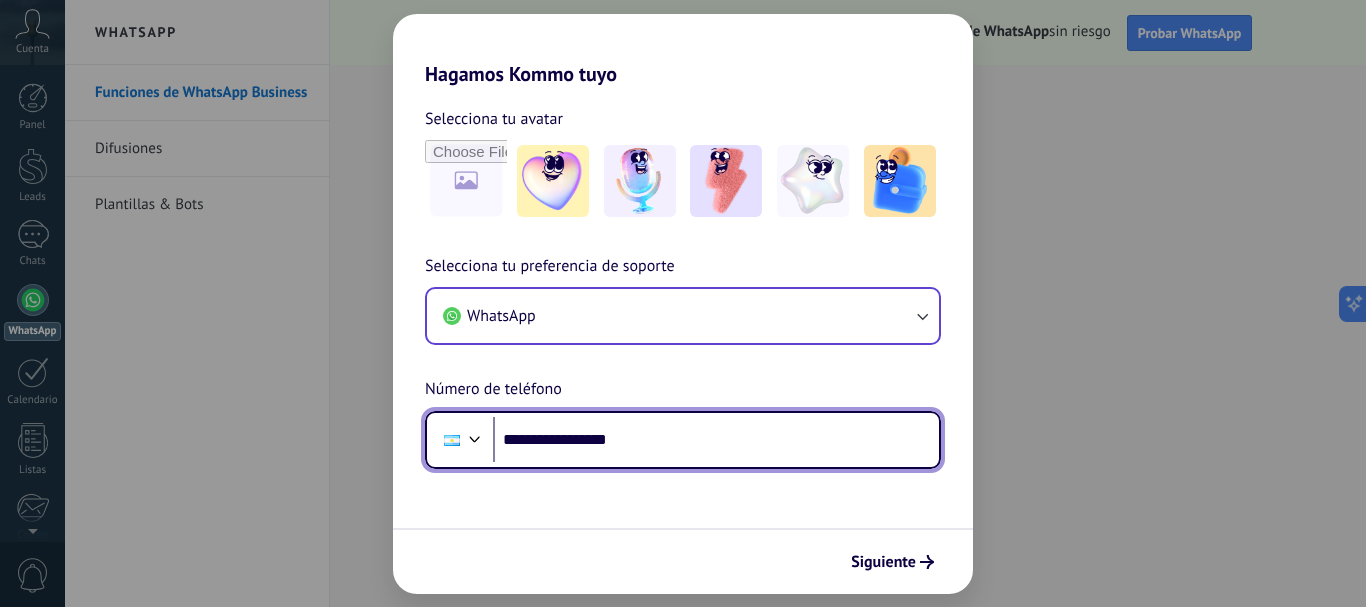 type on "**********" 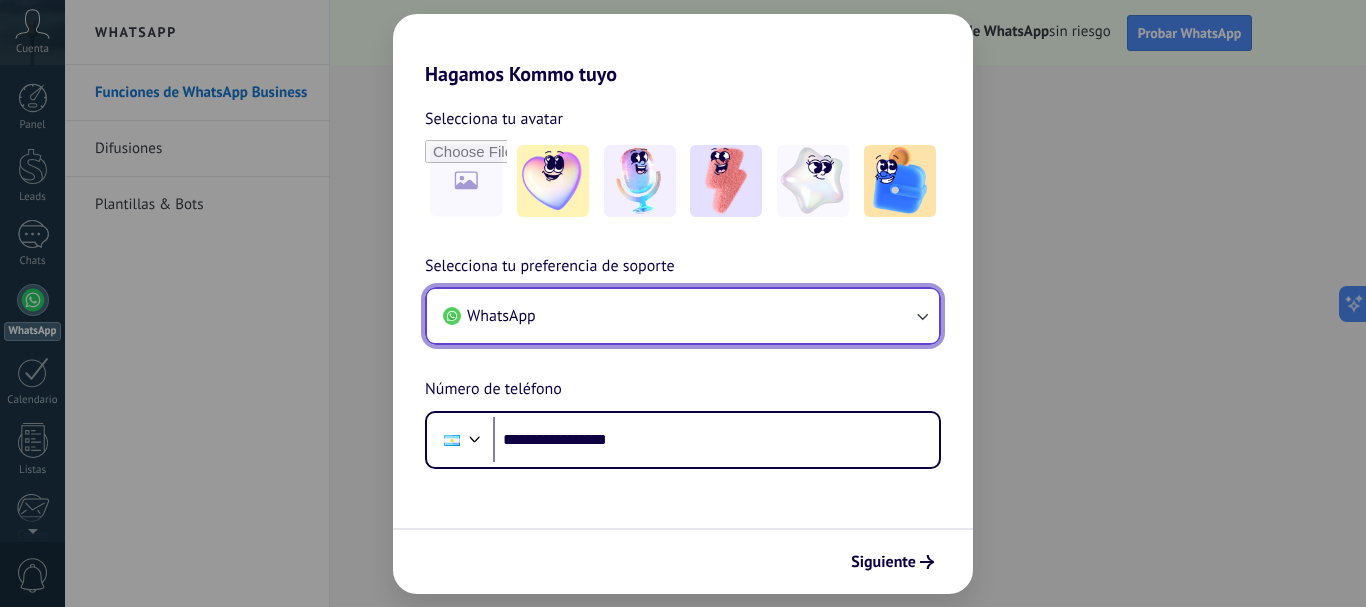 click on "WhatsApp" at bounding box center (683, 316) 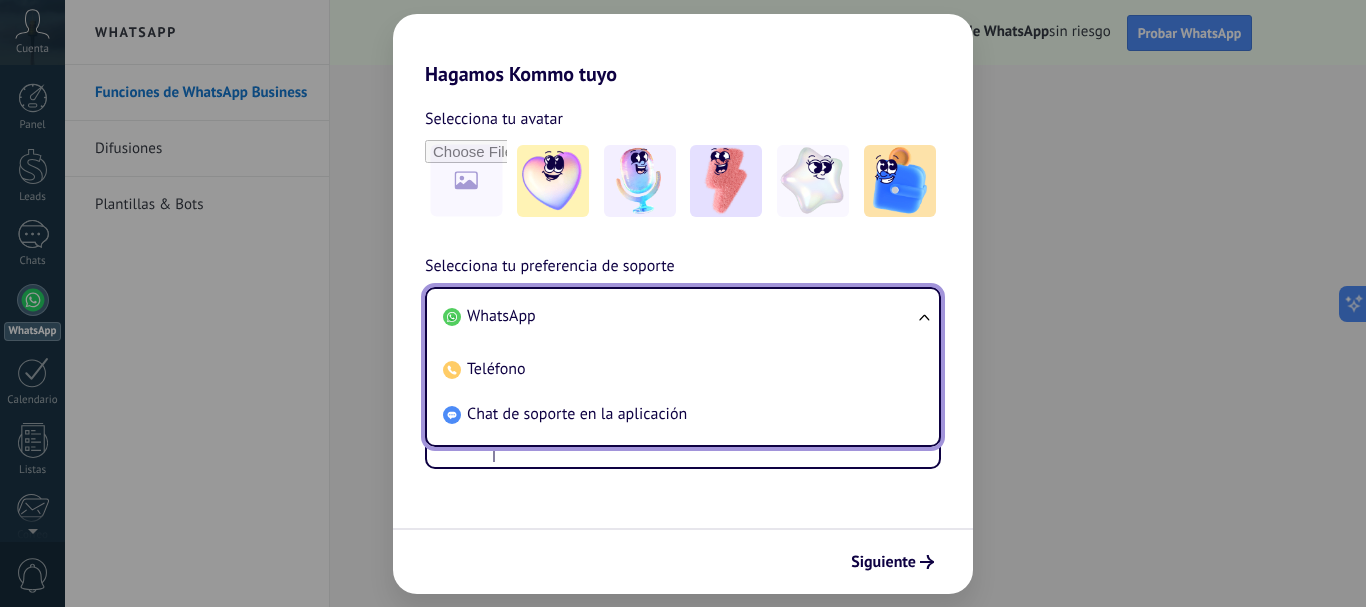 click on "WhatsApp" at bounding box center [501, 316] 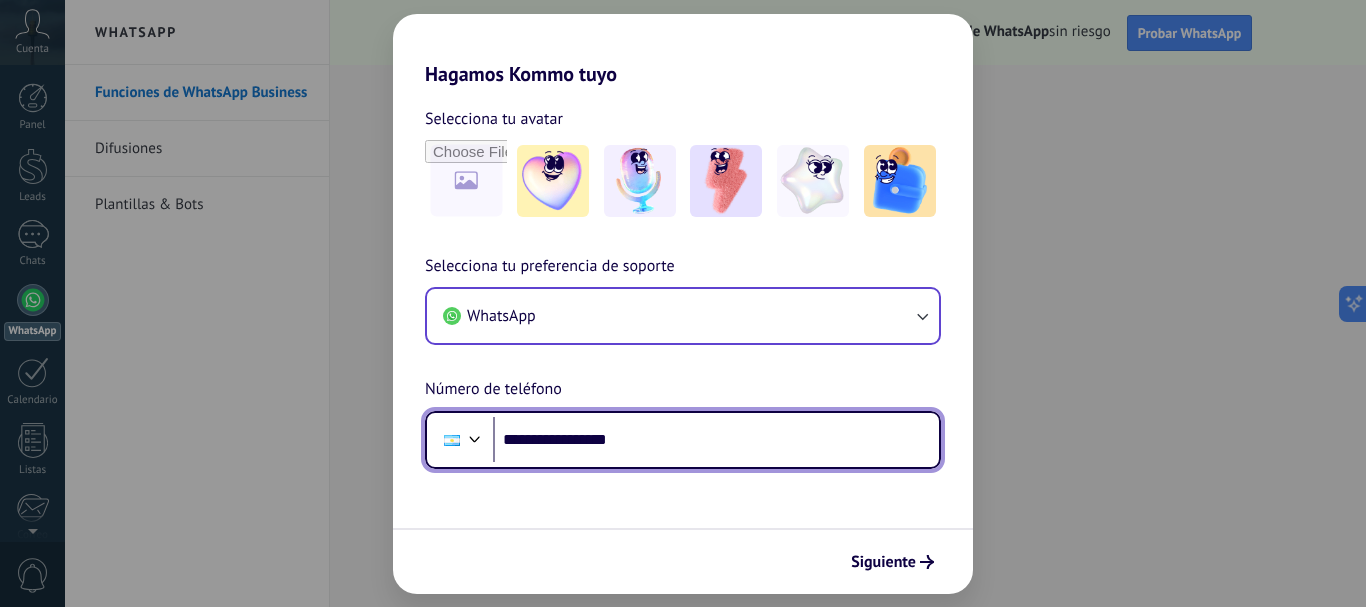 click on "**********" at bounding box center [716, 440] 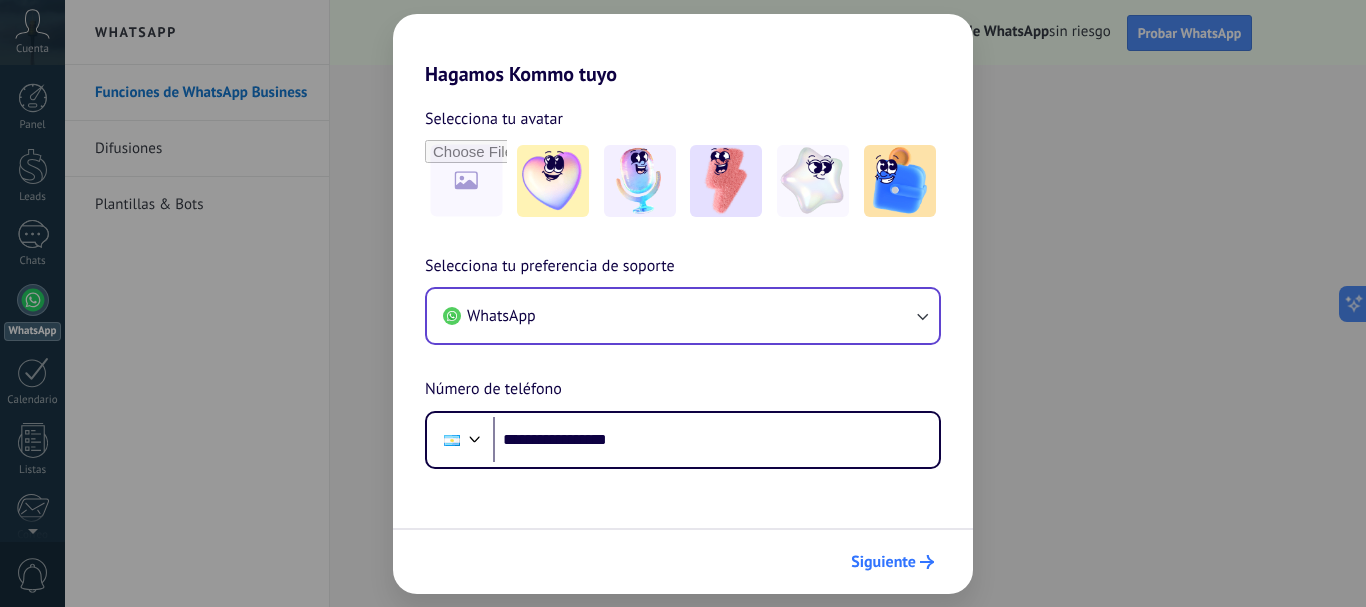 click on "Siguiente" at bounding box center [883, 562] 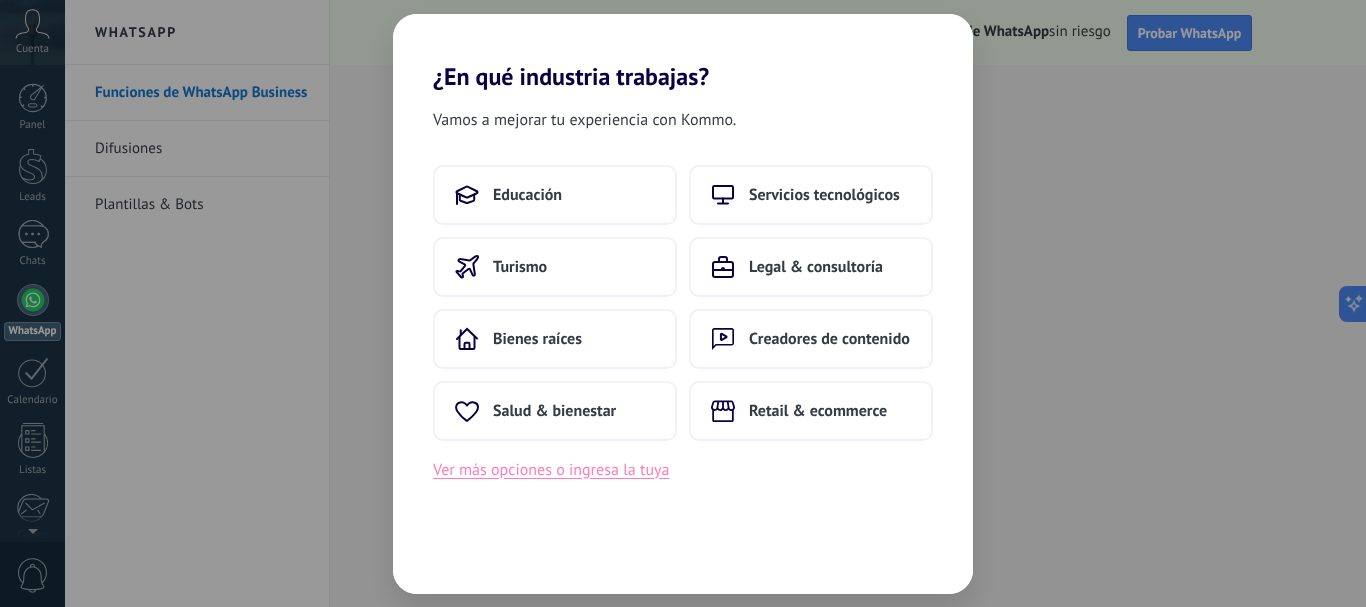 click on "Ver más opciones o ingresa la tuya" at bounding box center (551, 470) 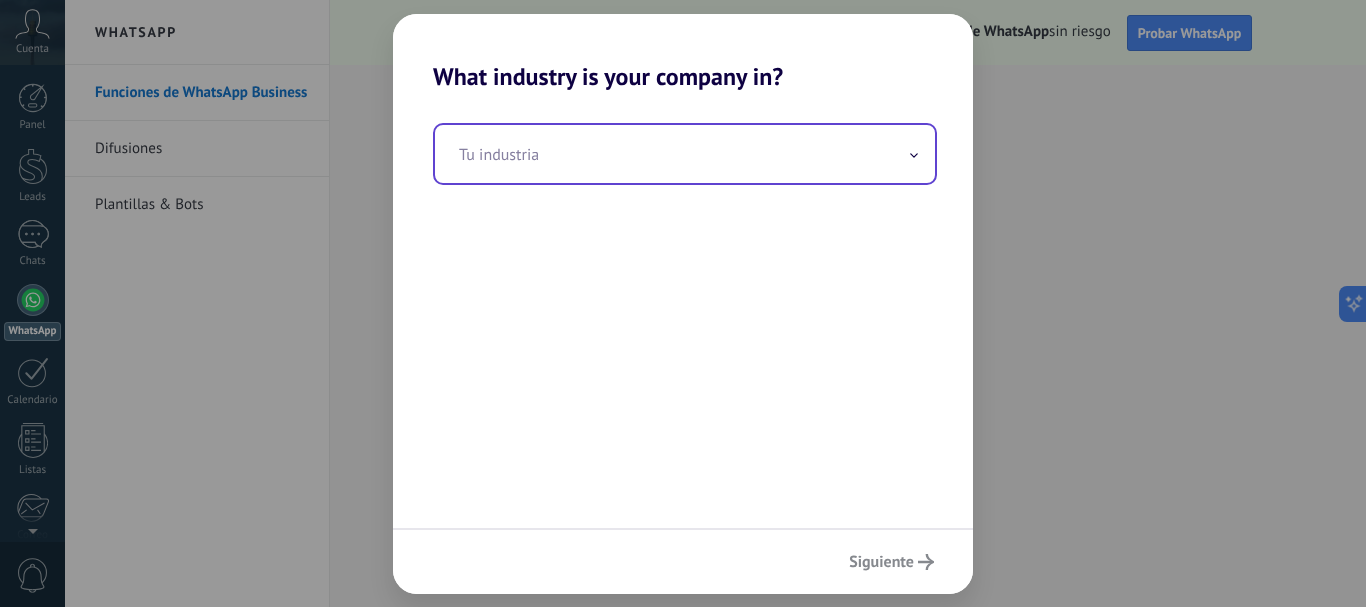 click at bounding box center [685, 154] 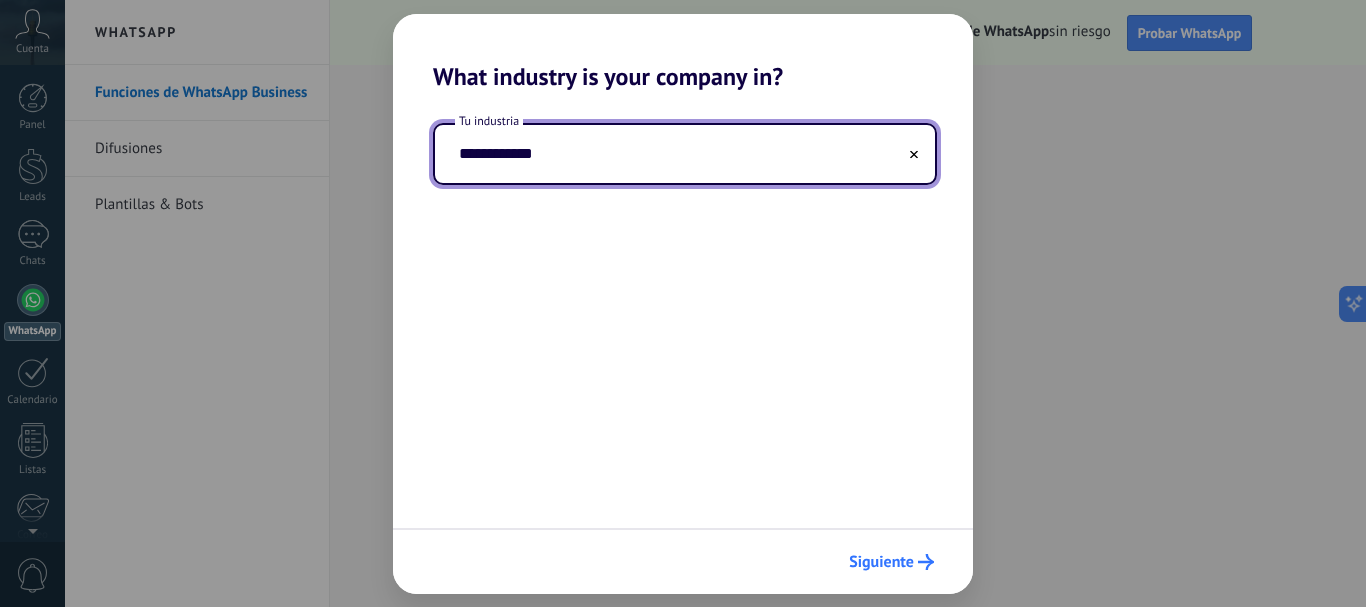 type on "**********" 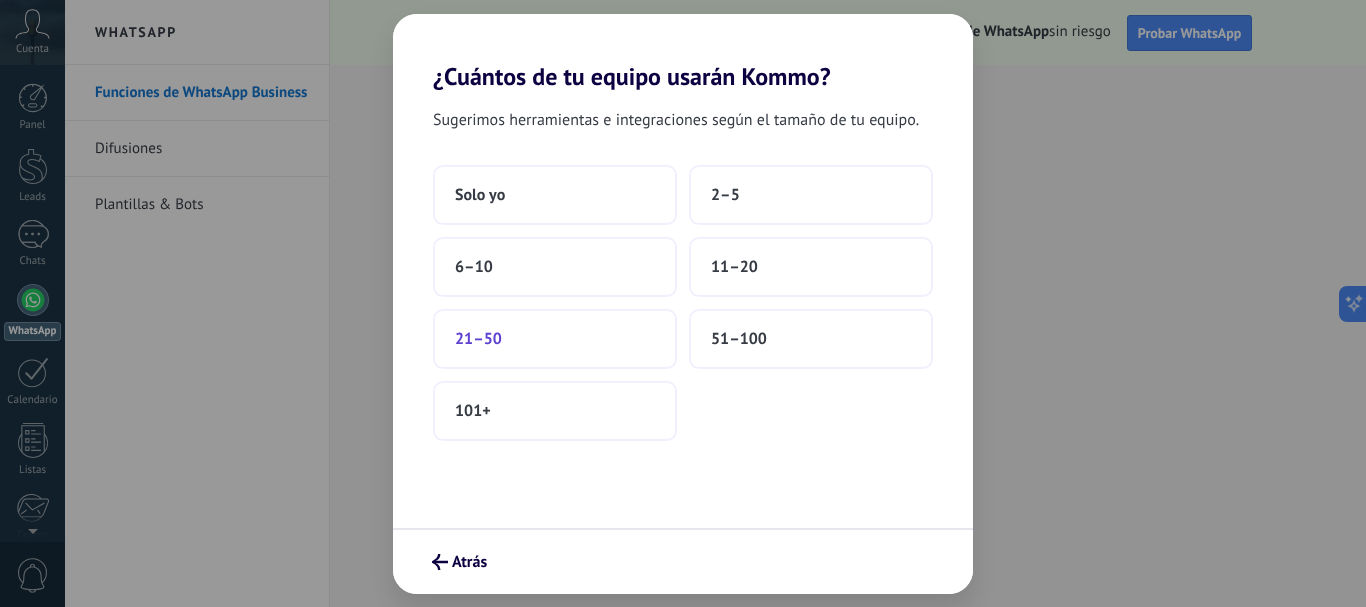 click on "21–50" at bounding box center (555, 339) 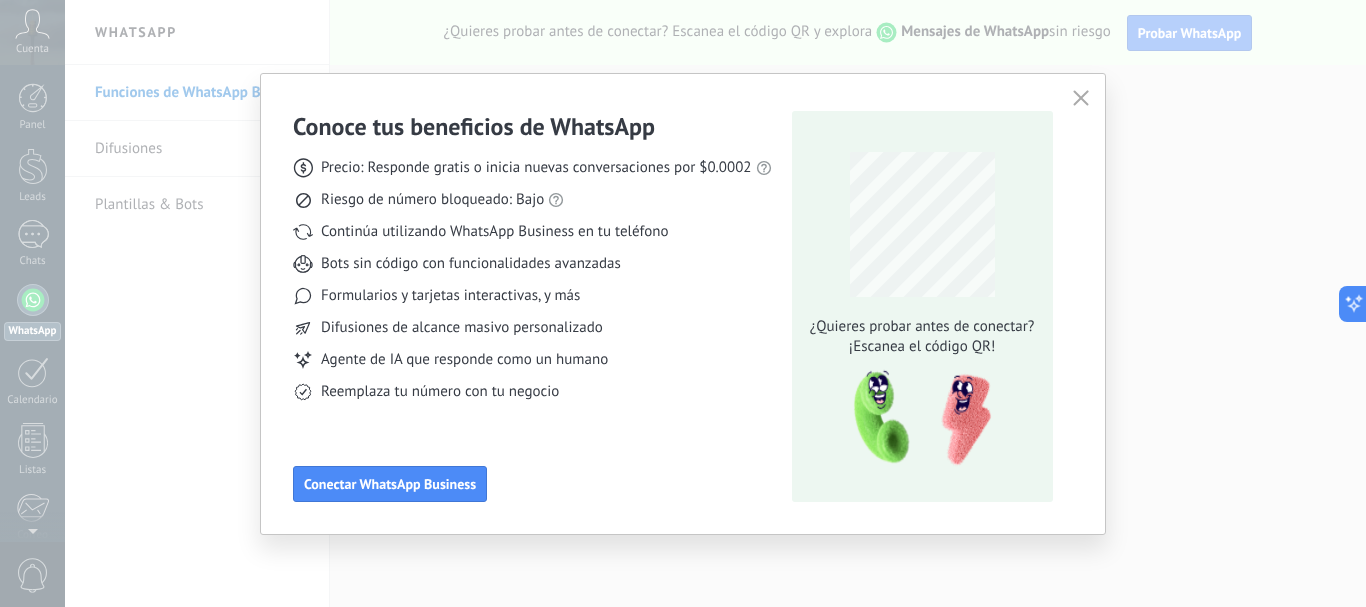 click at bounding box center [1081, 98] 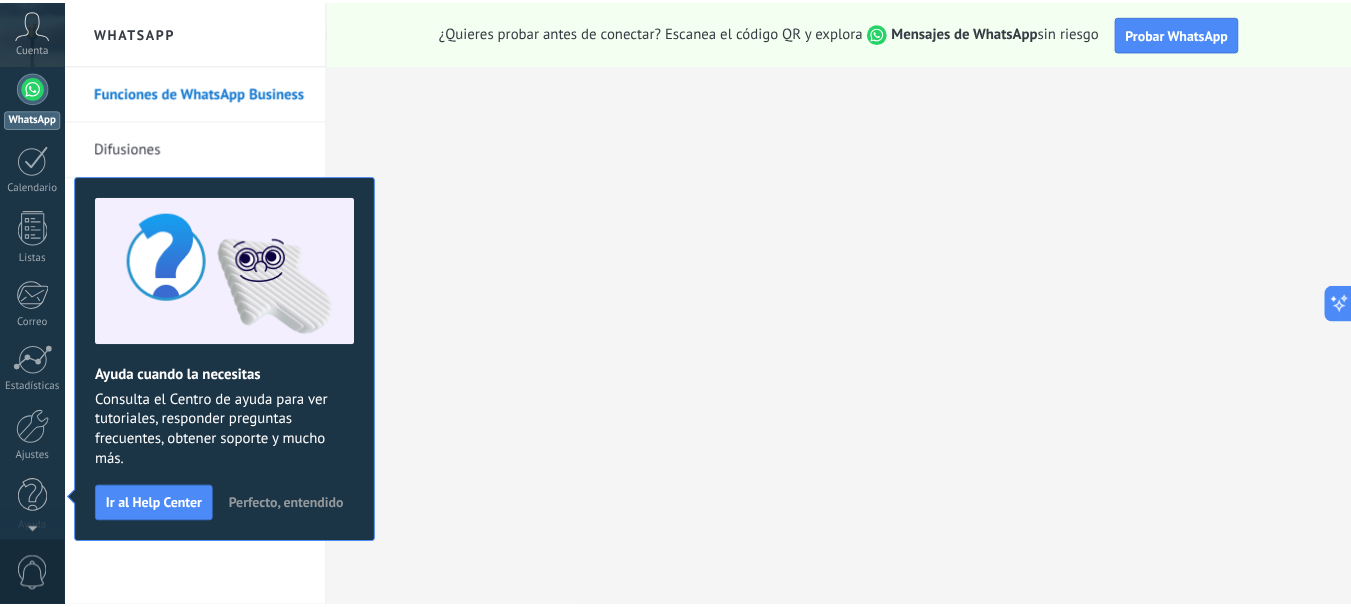 scroll, scrollTop: 0, scrollLeft: 0, axis: both 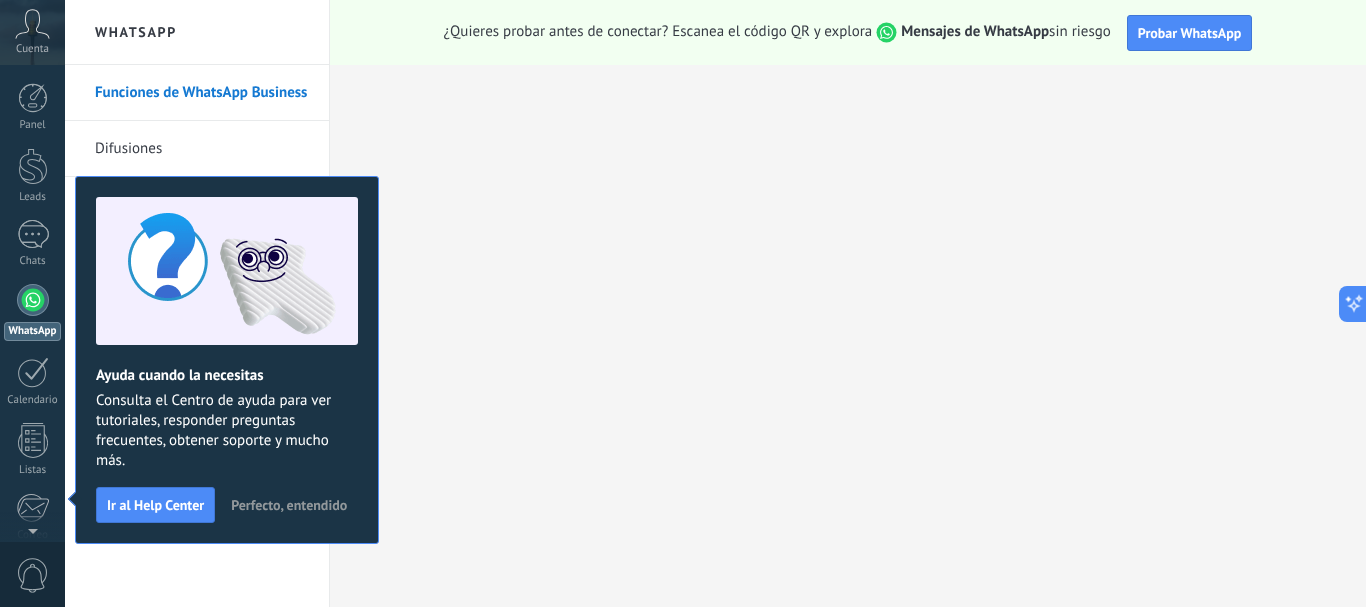 click on "Perfecto, entendido" at bounding box center [289, 505] 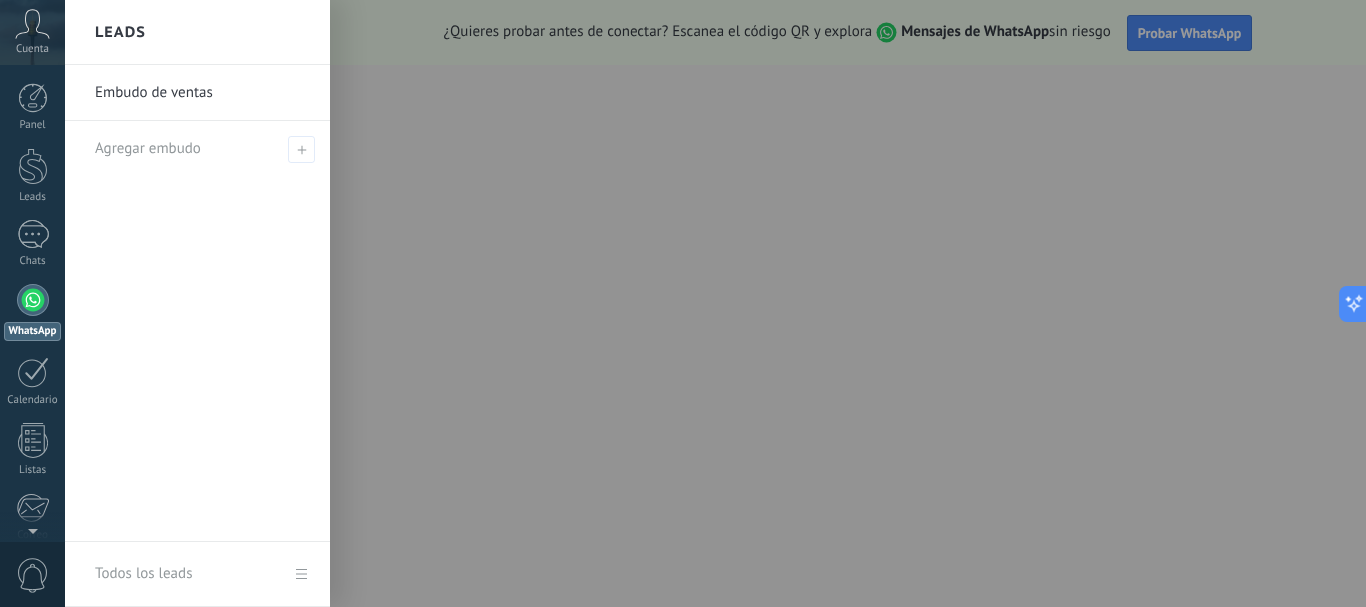 click on "Embudo de ventas" at bounding box center (202, 93) 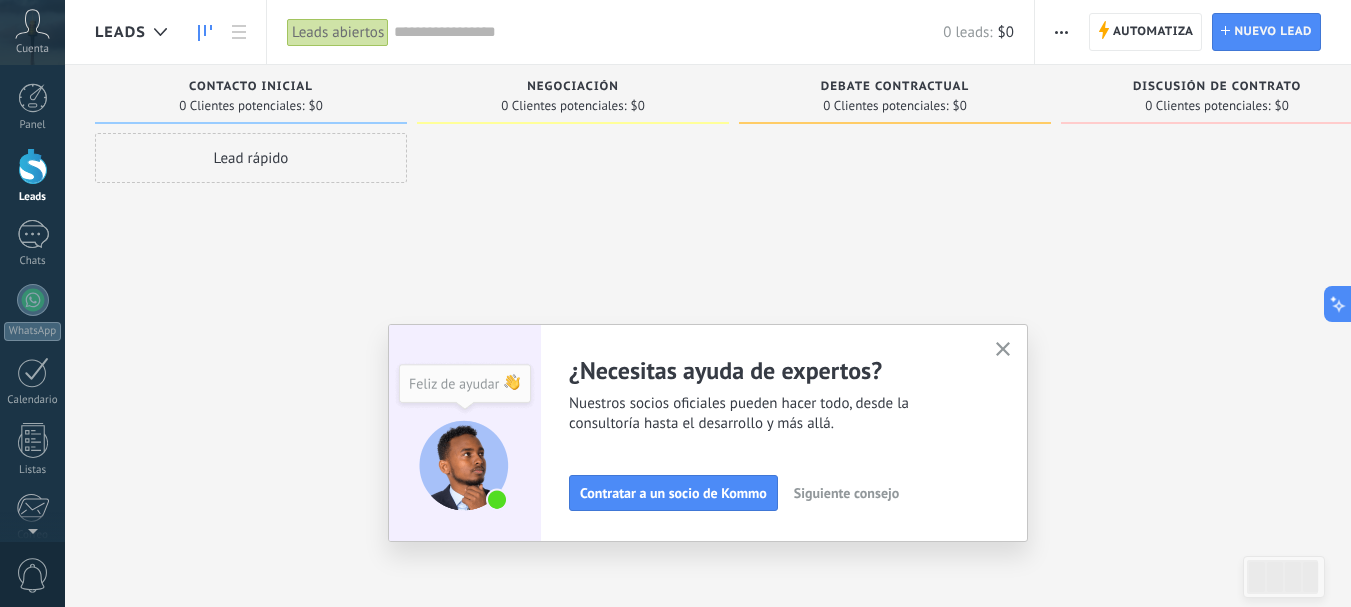 click at bounding box center [1003, 349] 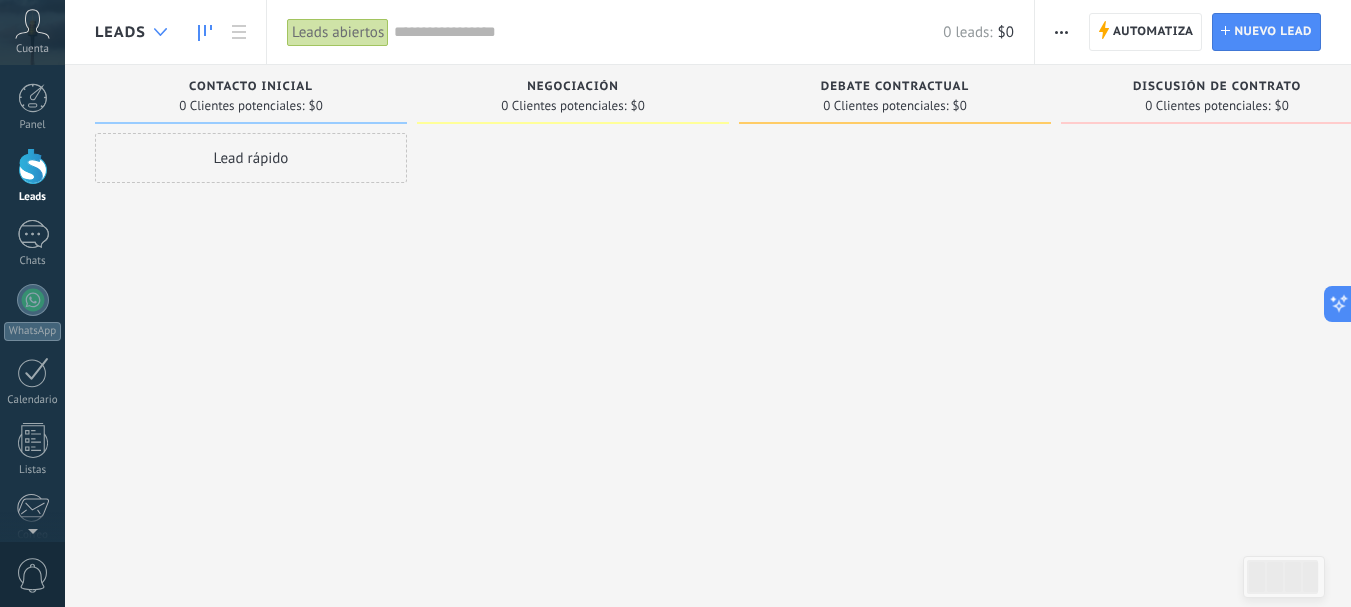 click at bounding box center [160, 32] 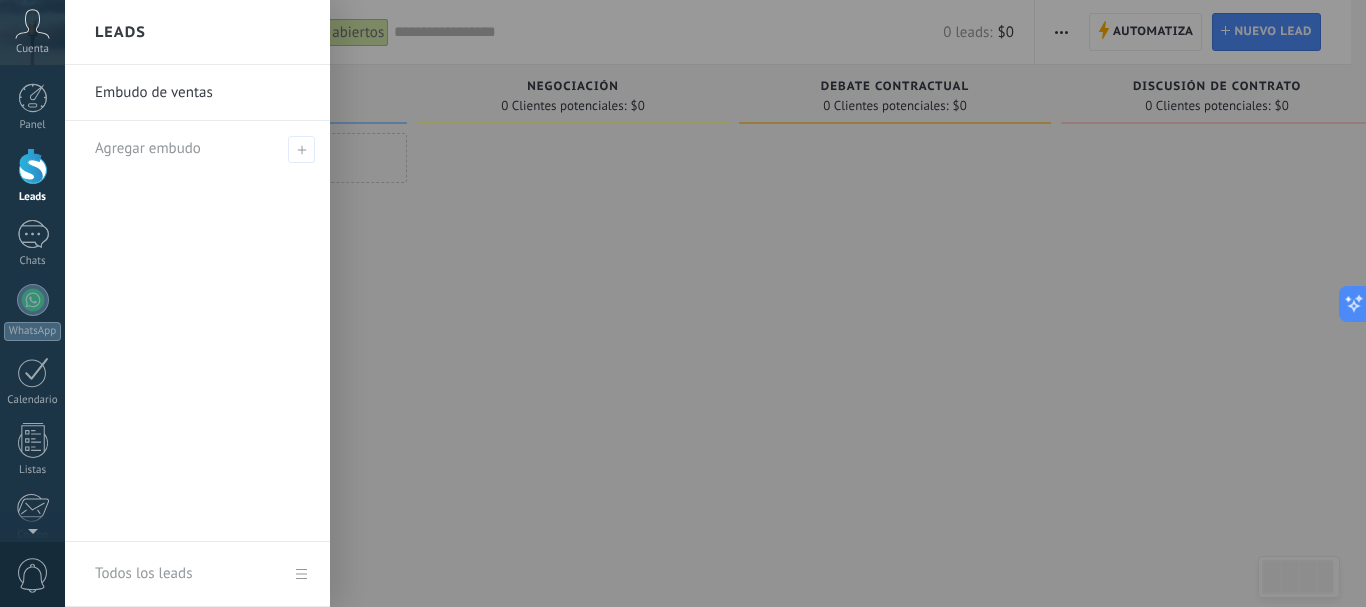 click on "Leads" at bounding box center [197, 32] 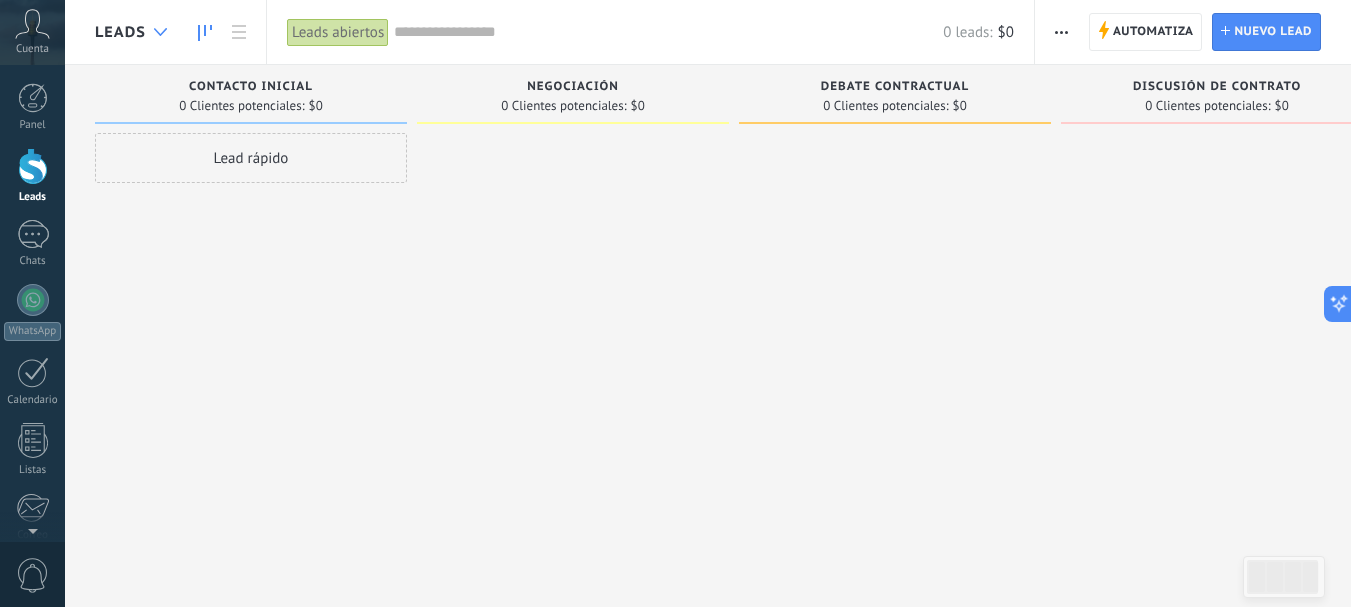 click at bounding box center (160, 32) 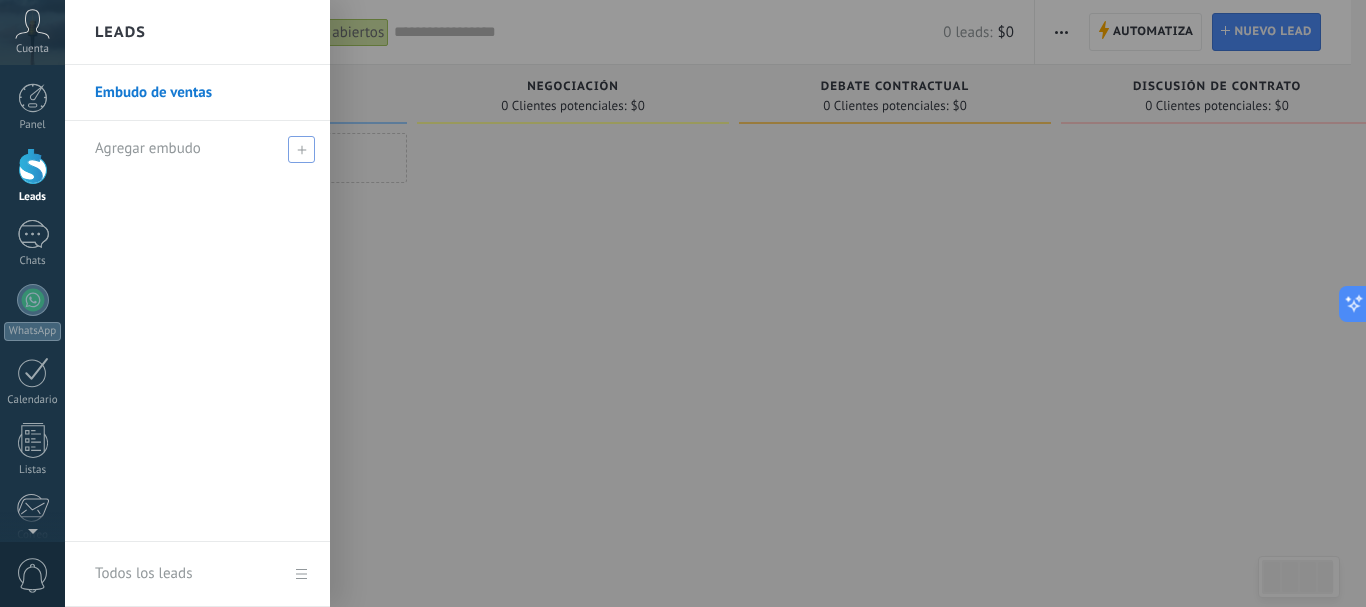 click on "Agregar embudo" at bounding box center (148, 148) 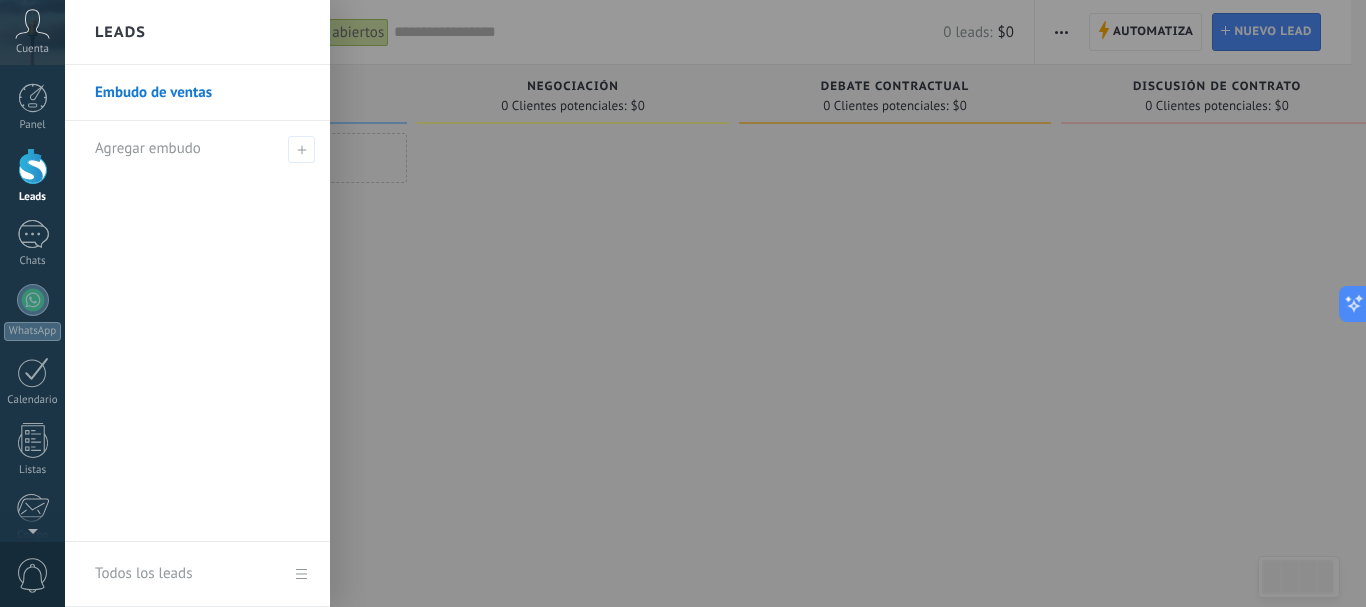 click at bounding box center [748, 303] 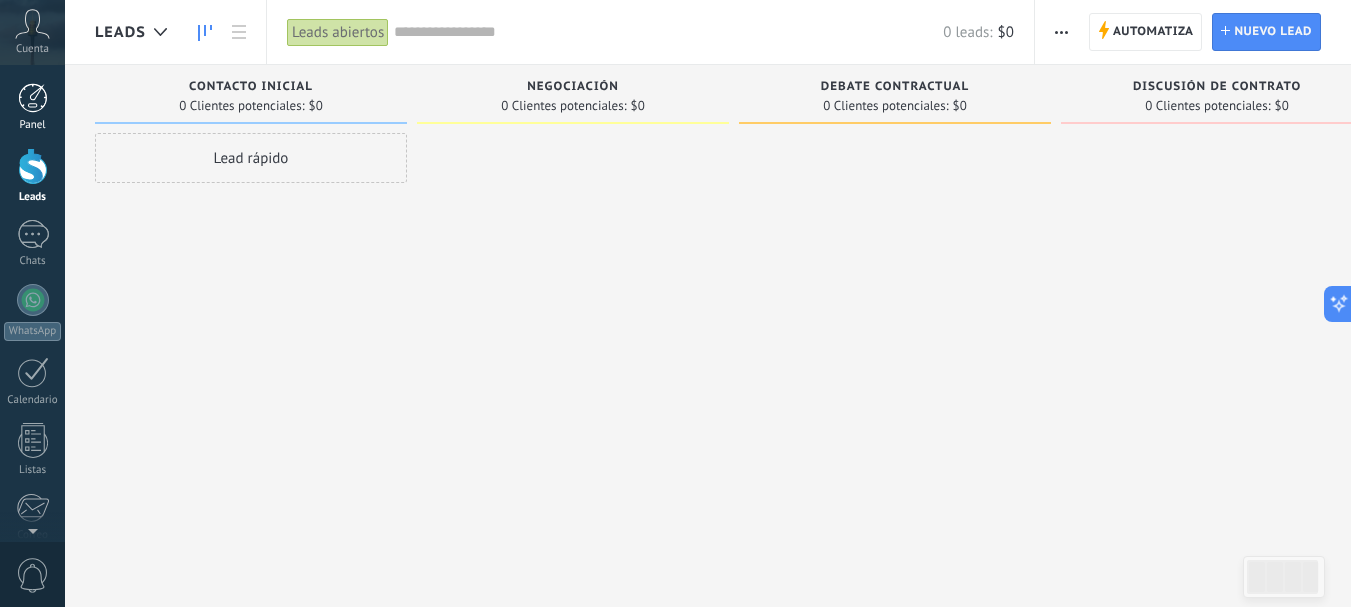 click at bounding box center [33, 98] 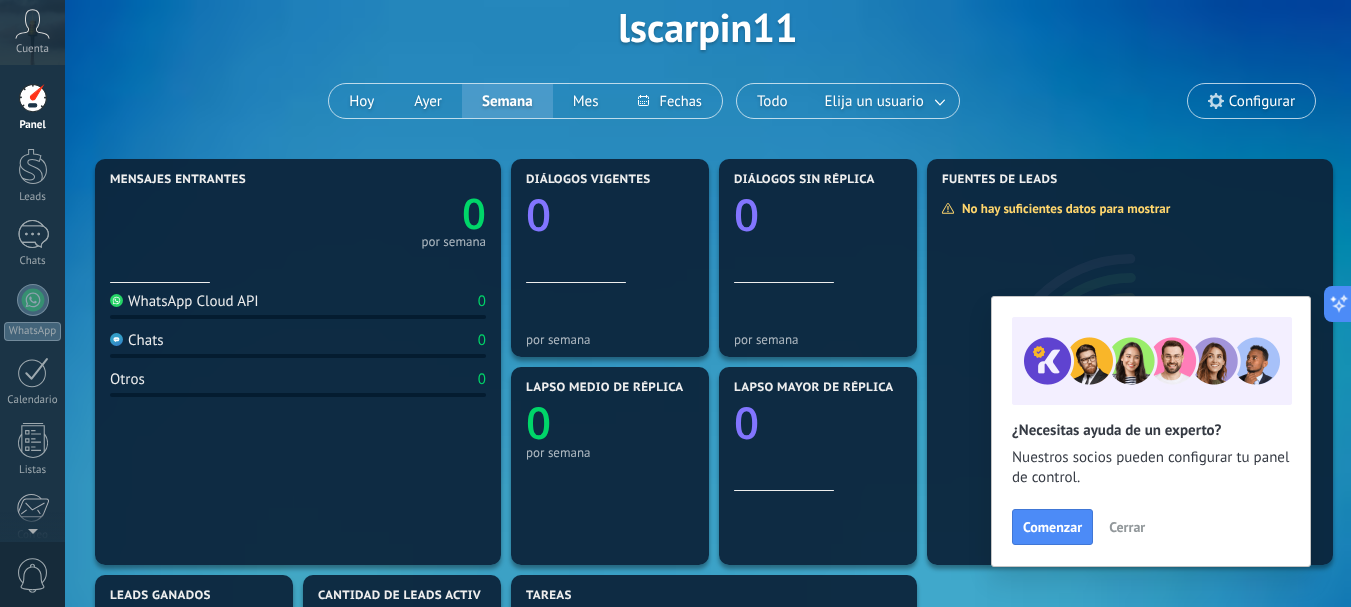 scroll, scrollTop: 200, scrollLeft: 0, axis: vertical 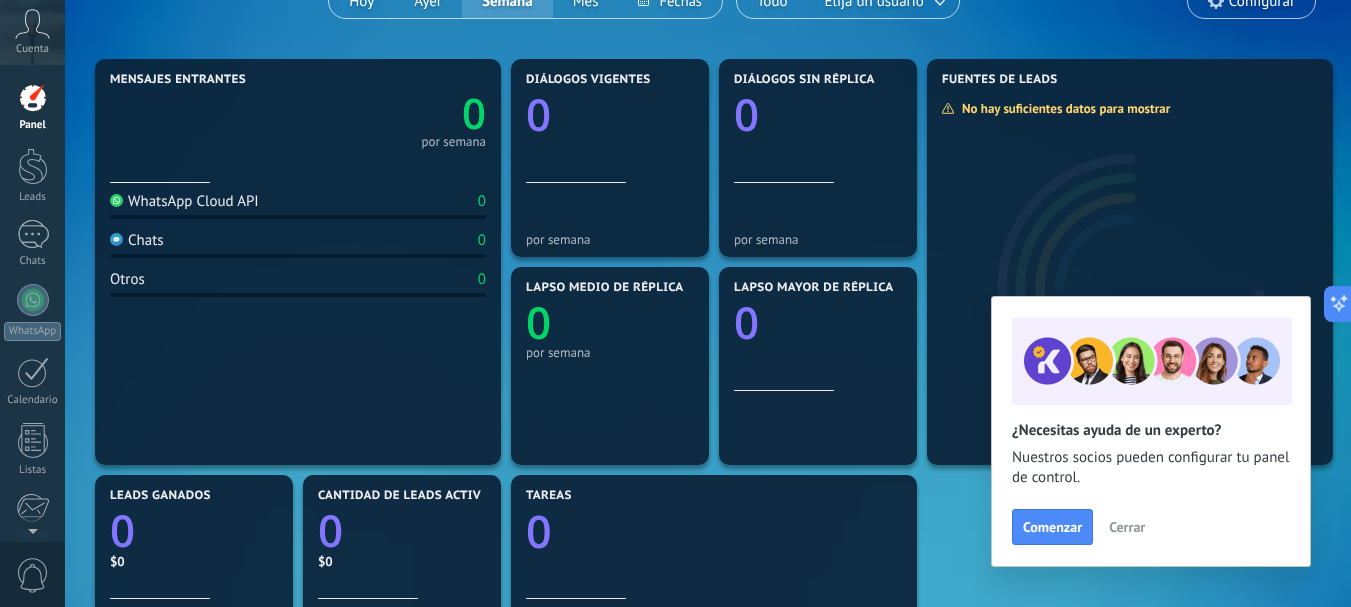 click on "Otros" at bounding box center [184, 201] 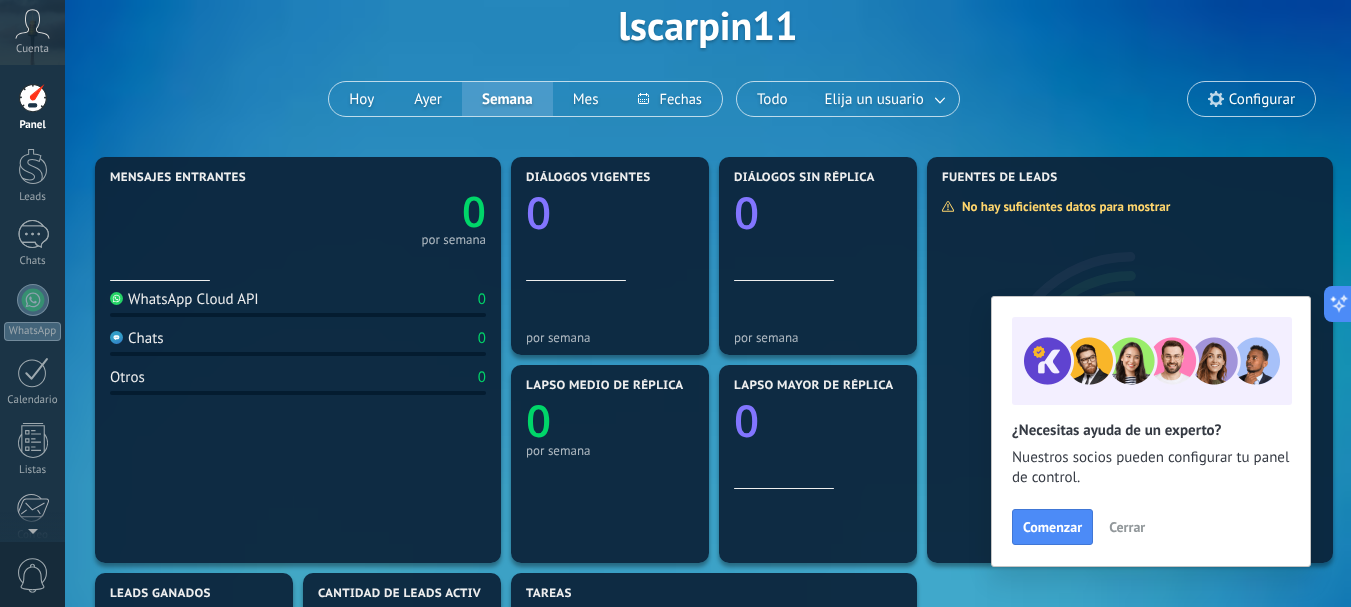 scroll, scrollTop: 100, scrollLeft: 0, axis: vertical 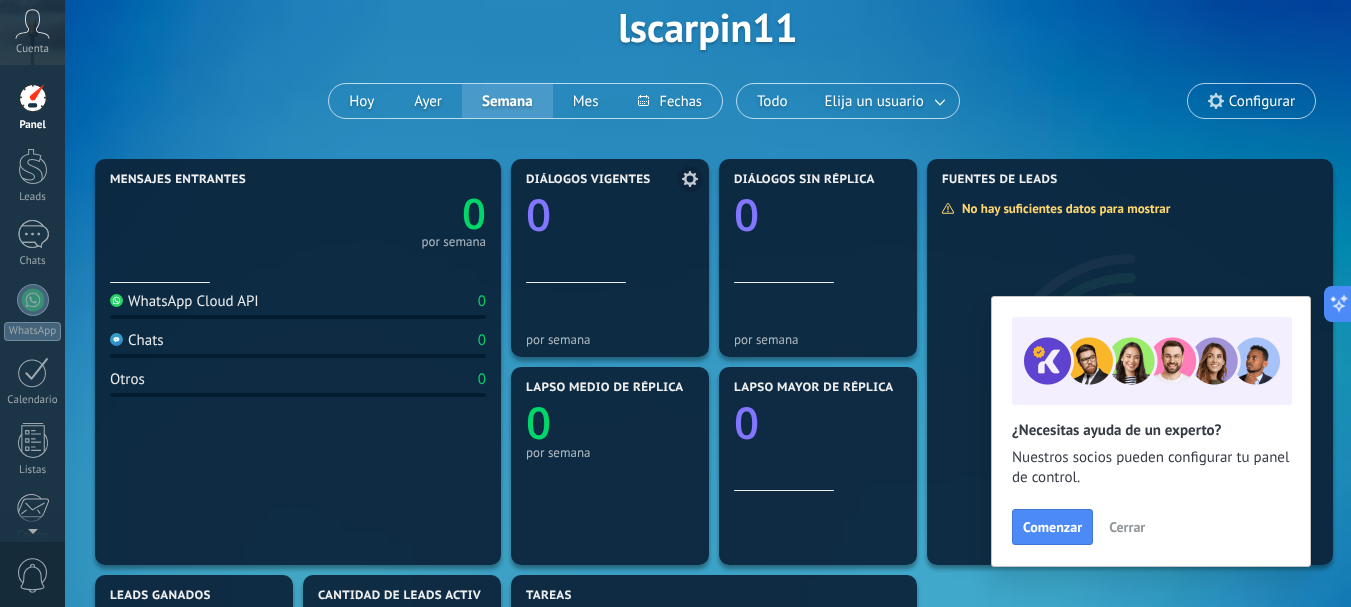 click on "0" at bounding box center [610, 209] 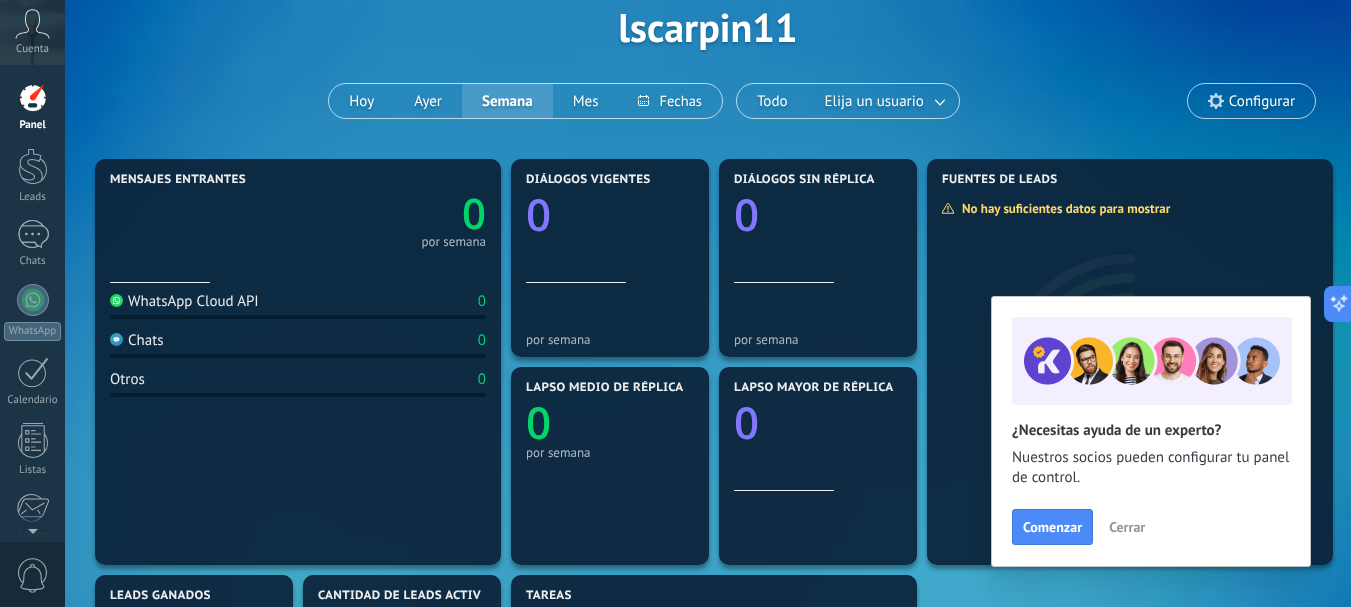 click on "WhatsApp Cloud API" at bounding box center [184, 301] 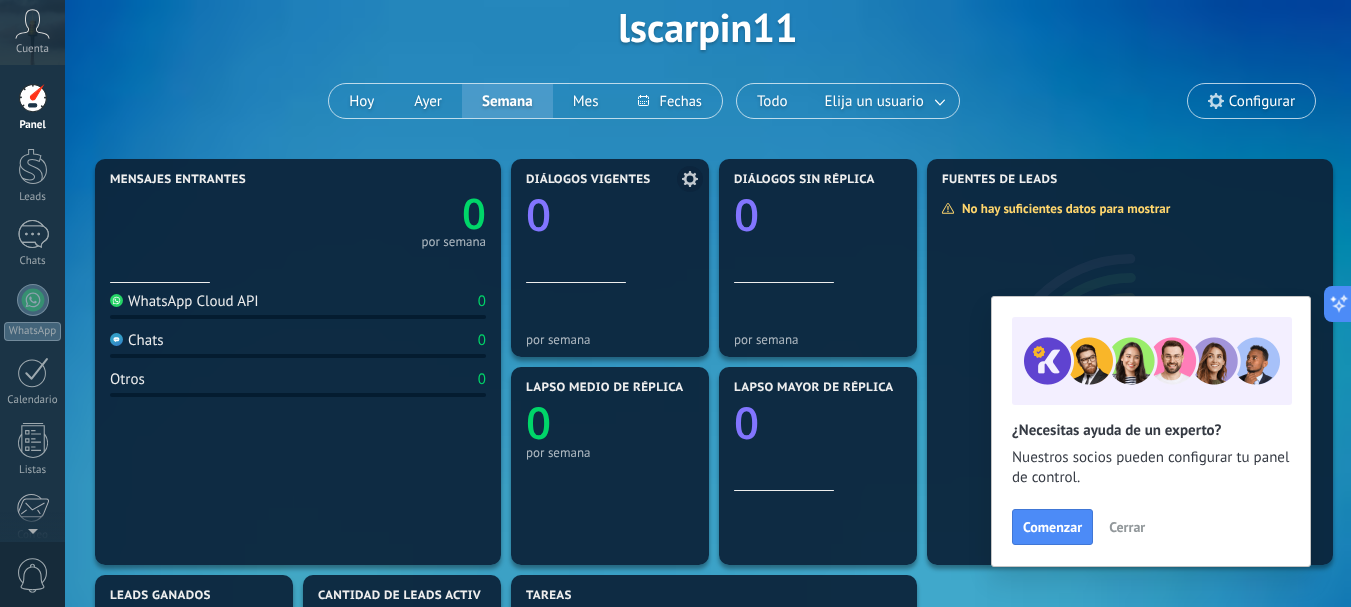 click on "0" at bounding box center (610, 209) 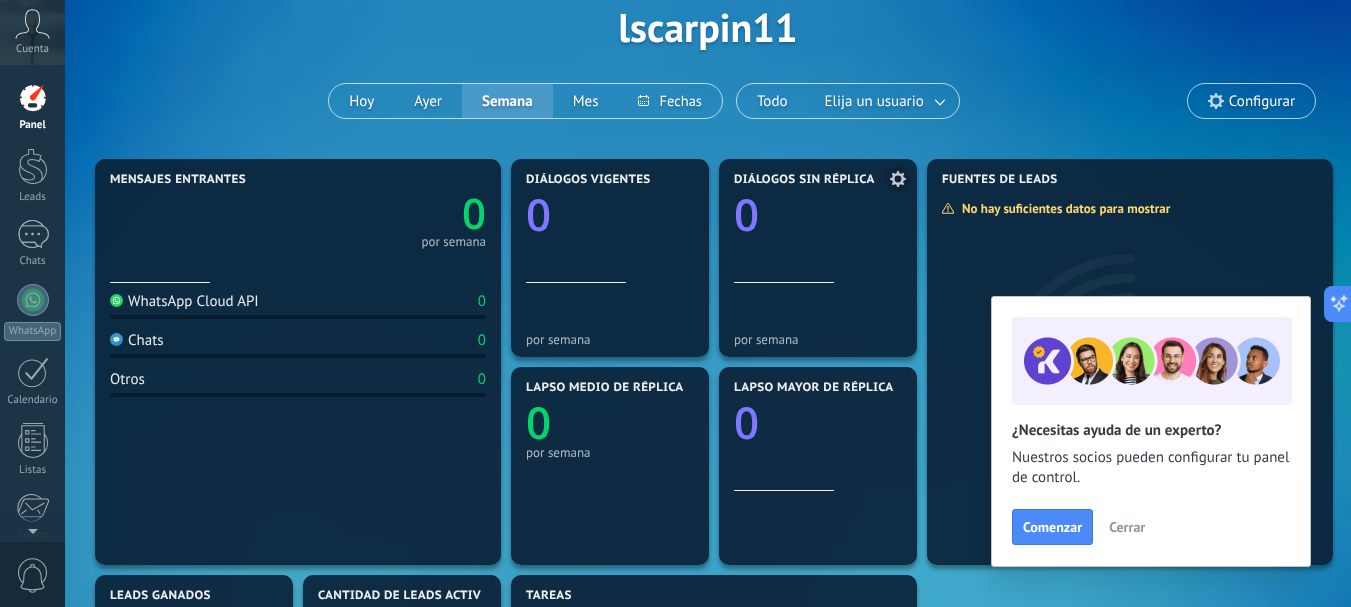 click on "0" at bounding box center [818, 209] 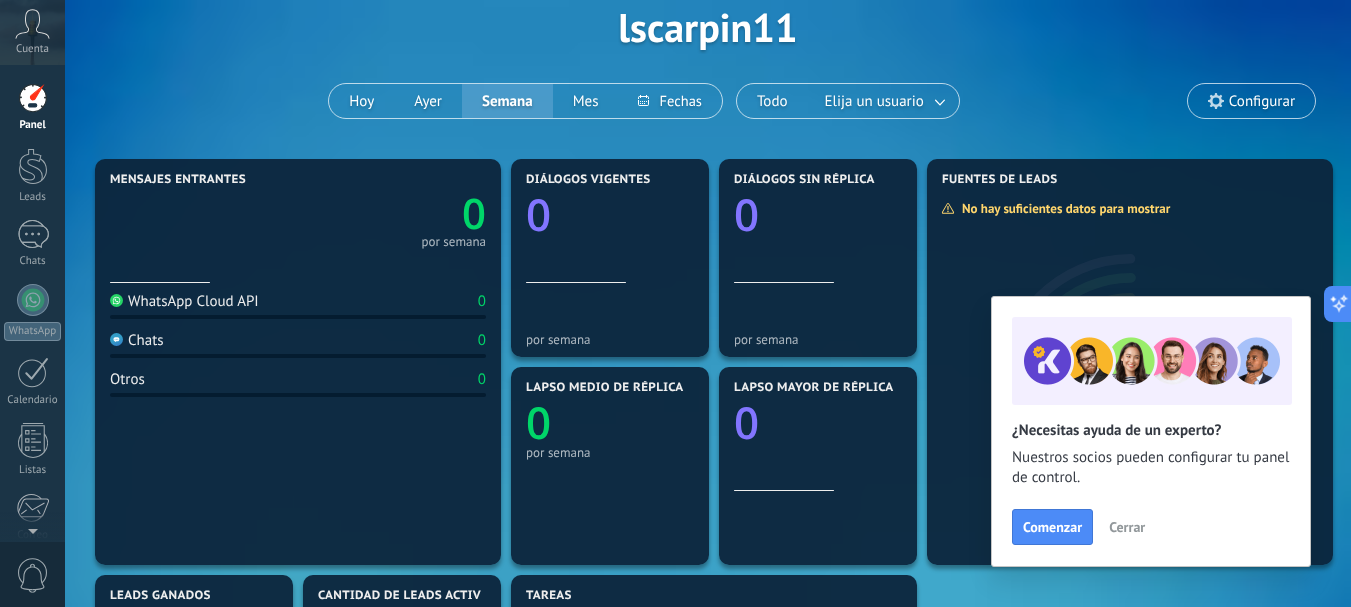 click on "0" at bounding box center (818, 417) 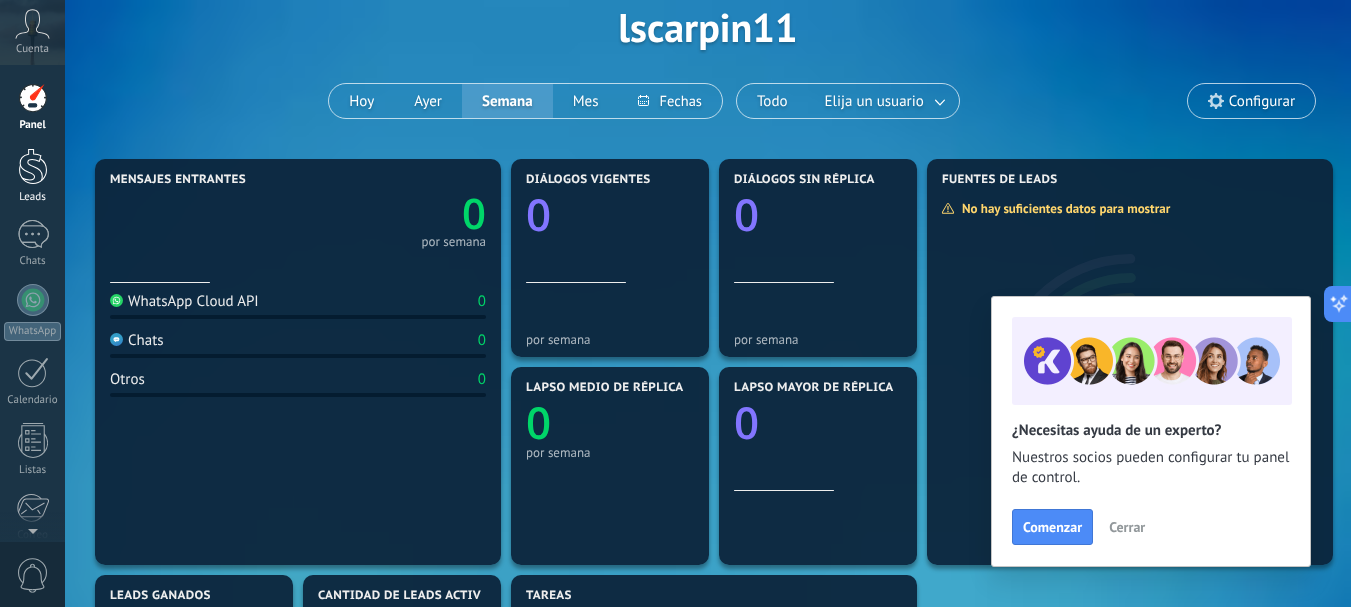 click at bounding box center (33, 166) 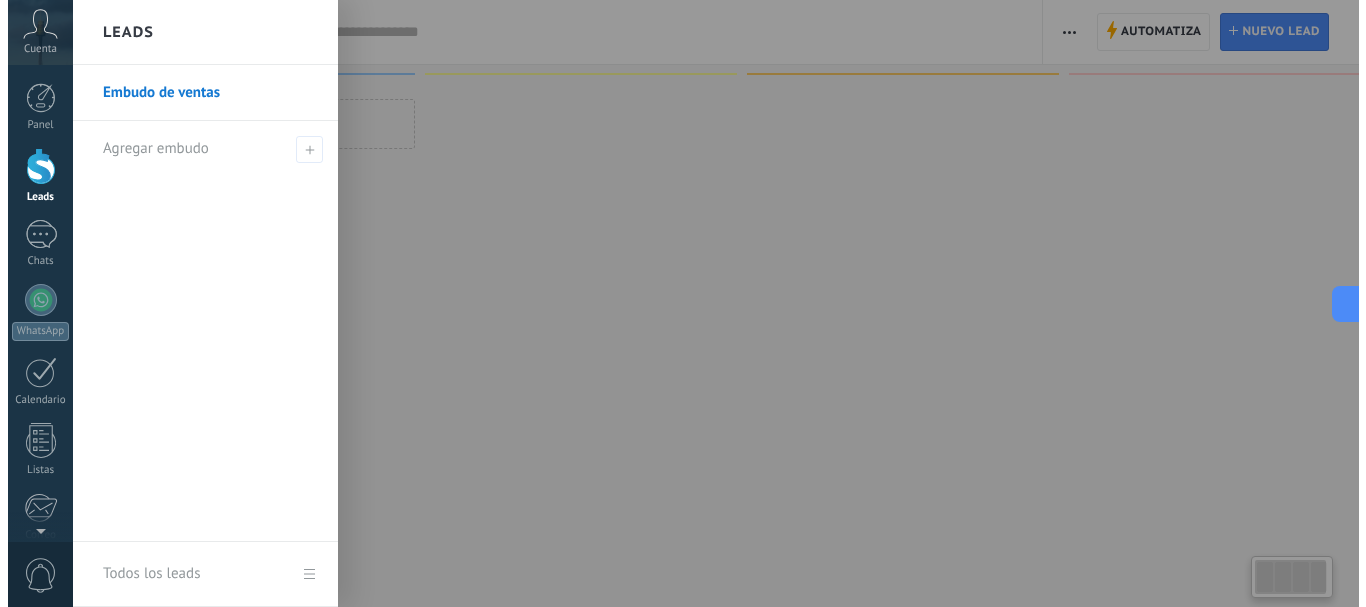 scroll, scrollTop: 0, scrollLeft: 0, axis: both 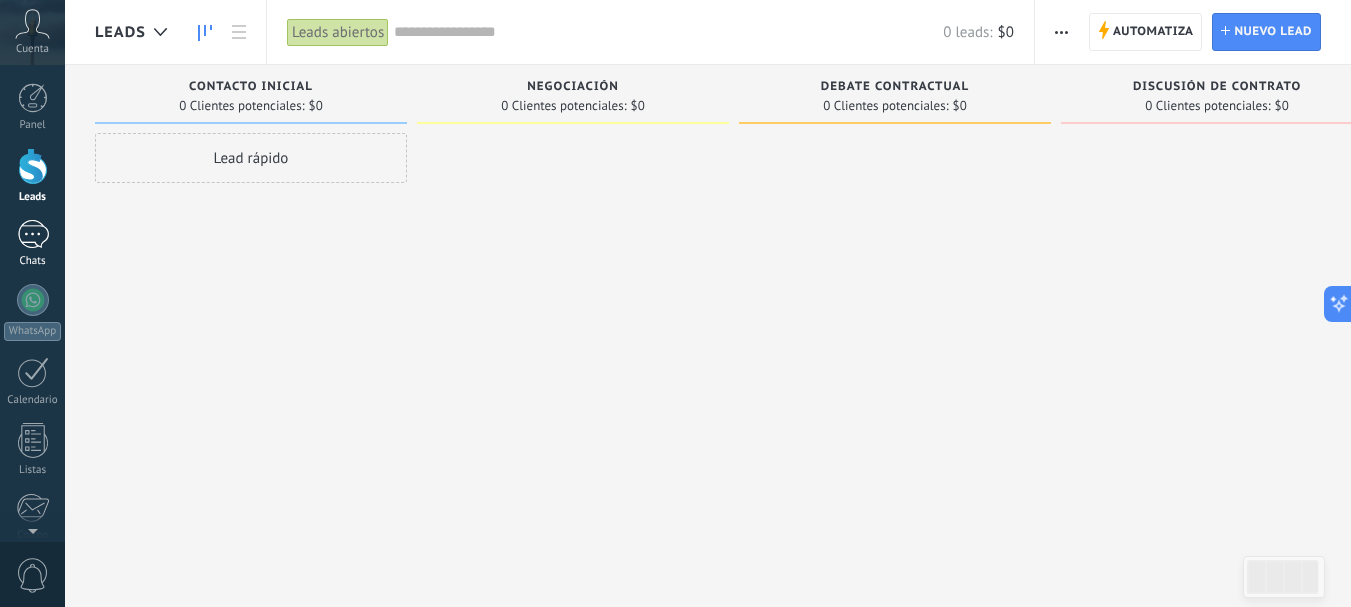 click on "Chats" at bounding box center (33, 261) 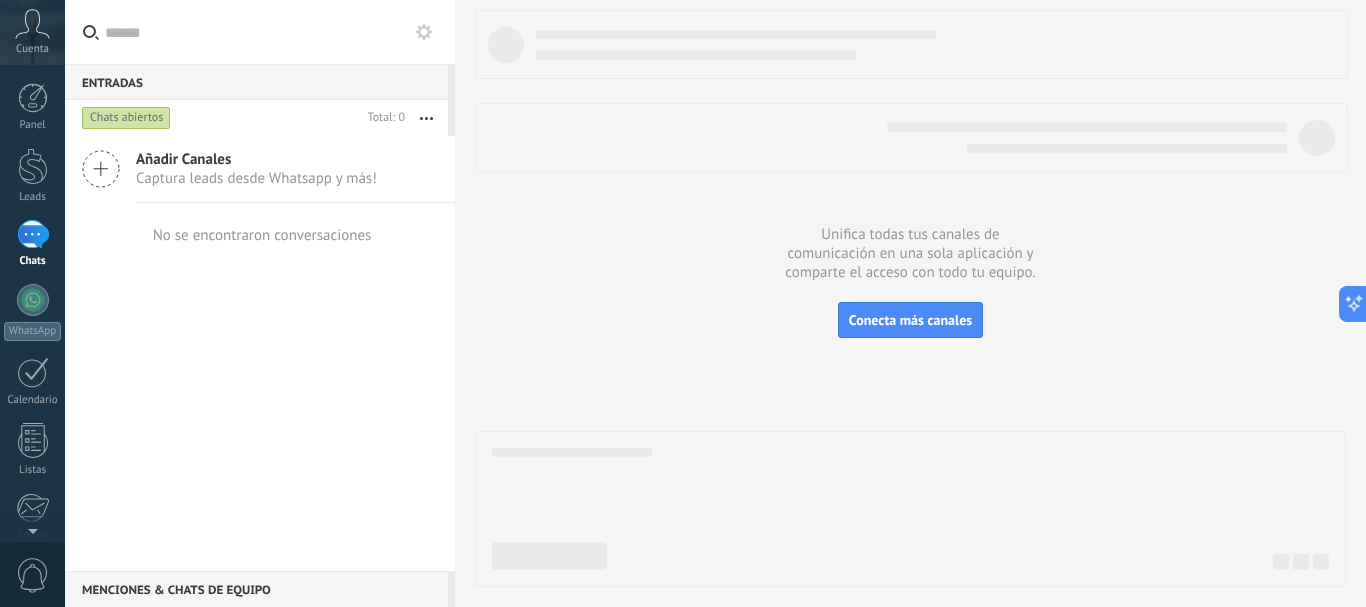 click on "Captura leads desde Whatsapp y más!" at bounding box center [256, 178] 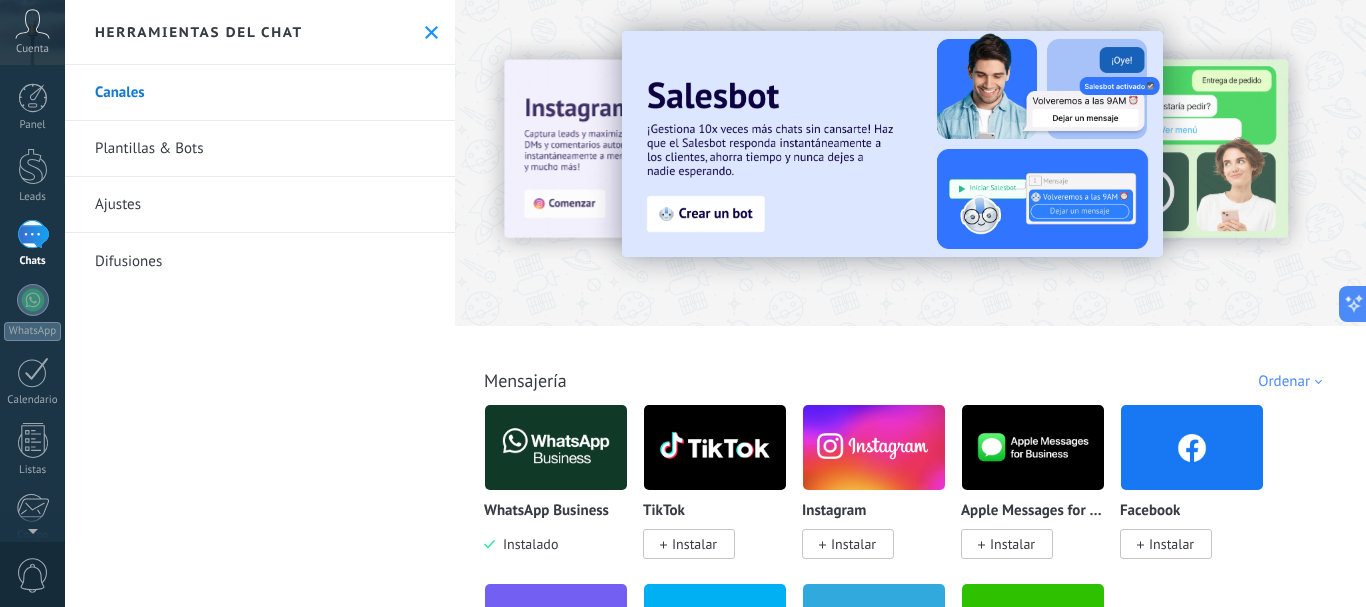 scroll, scrollTop: 200, scrollLeft: 0, axis: vertical 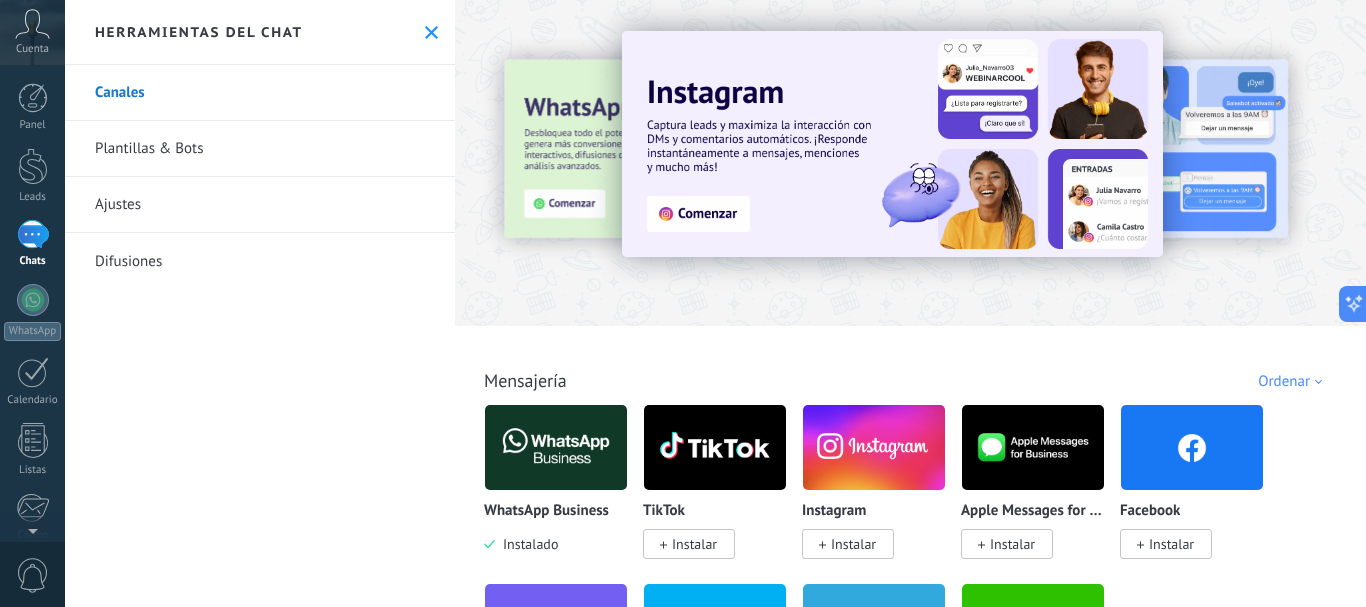 click at bounding box center [32, 24] 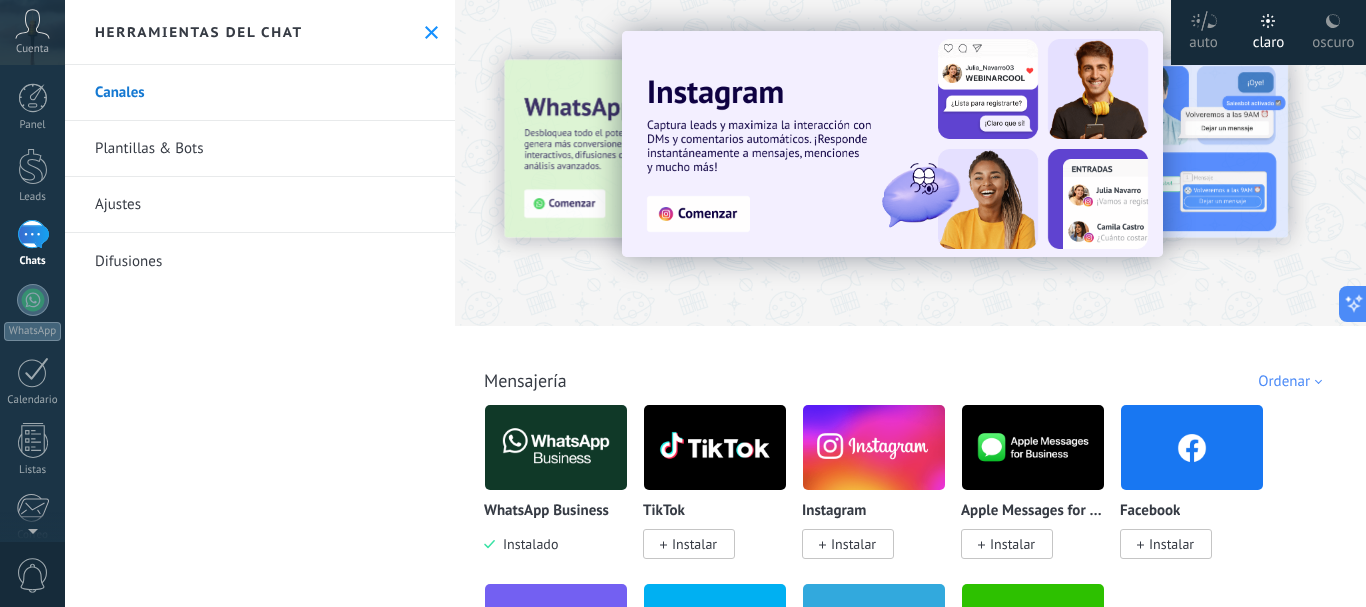 click on "Ajustes" at bounding box center [260, 205] 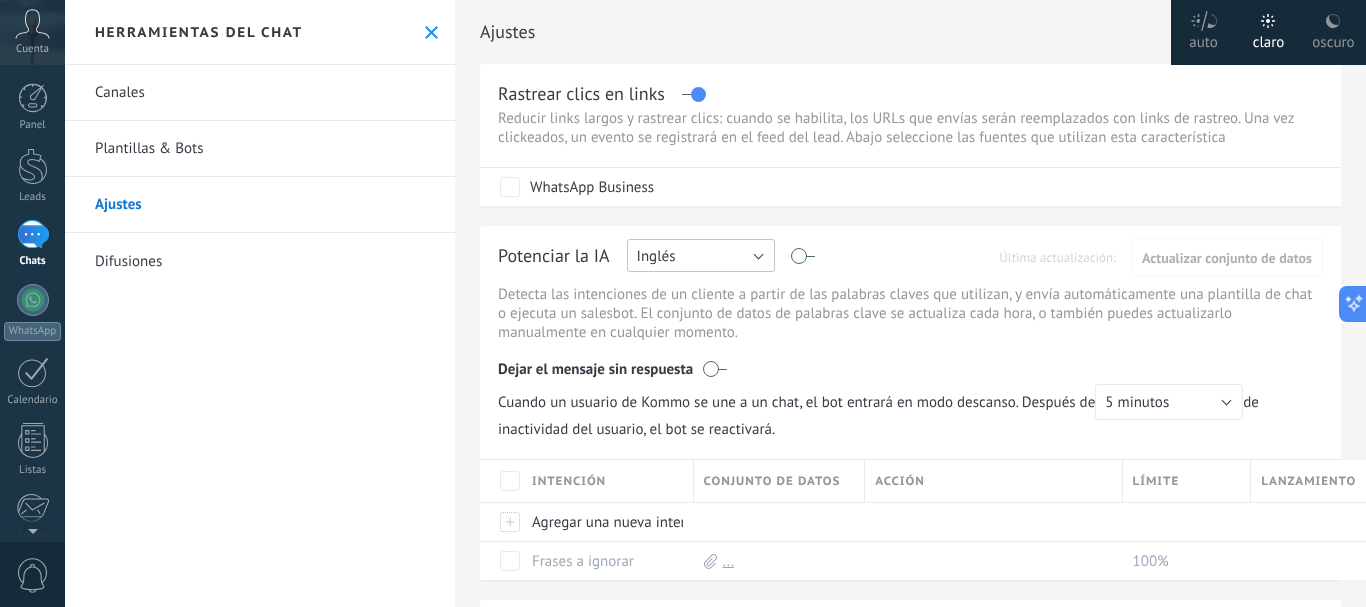 click on "Inglés" at bounding box center (701, 255) 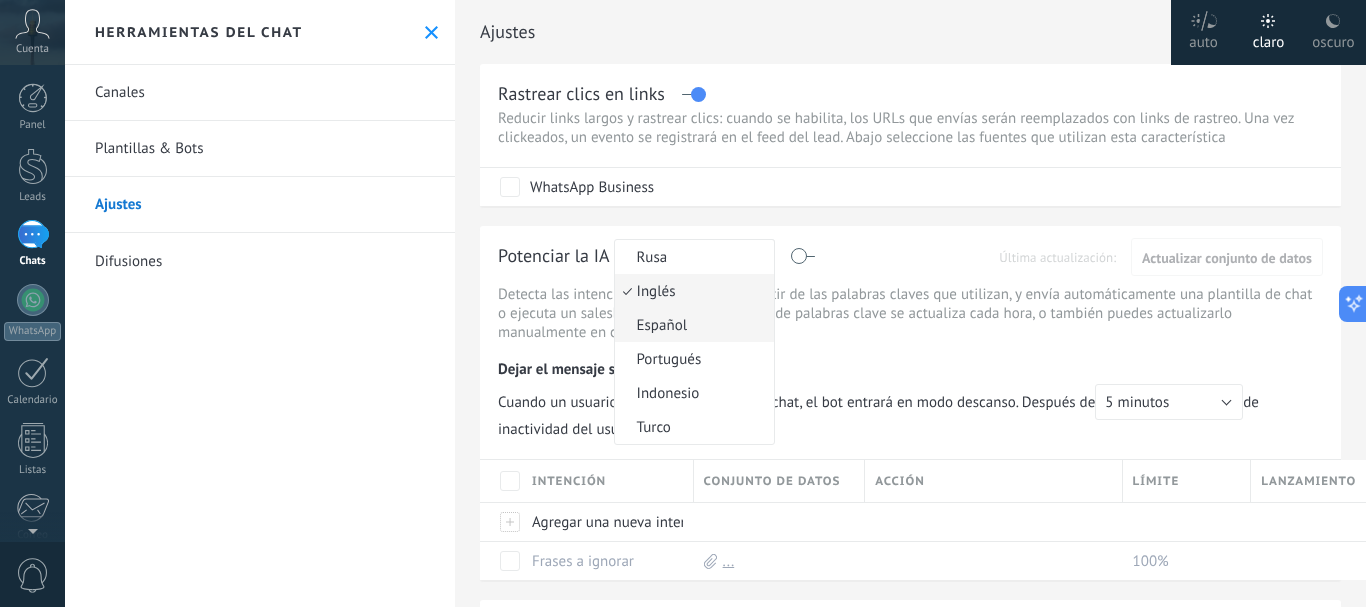click on "Español" at bounding box center (691, 257) 